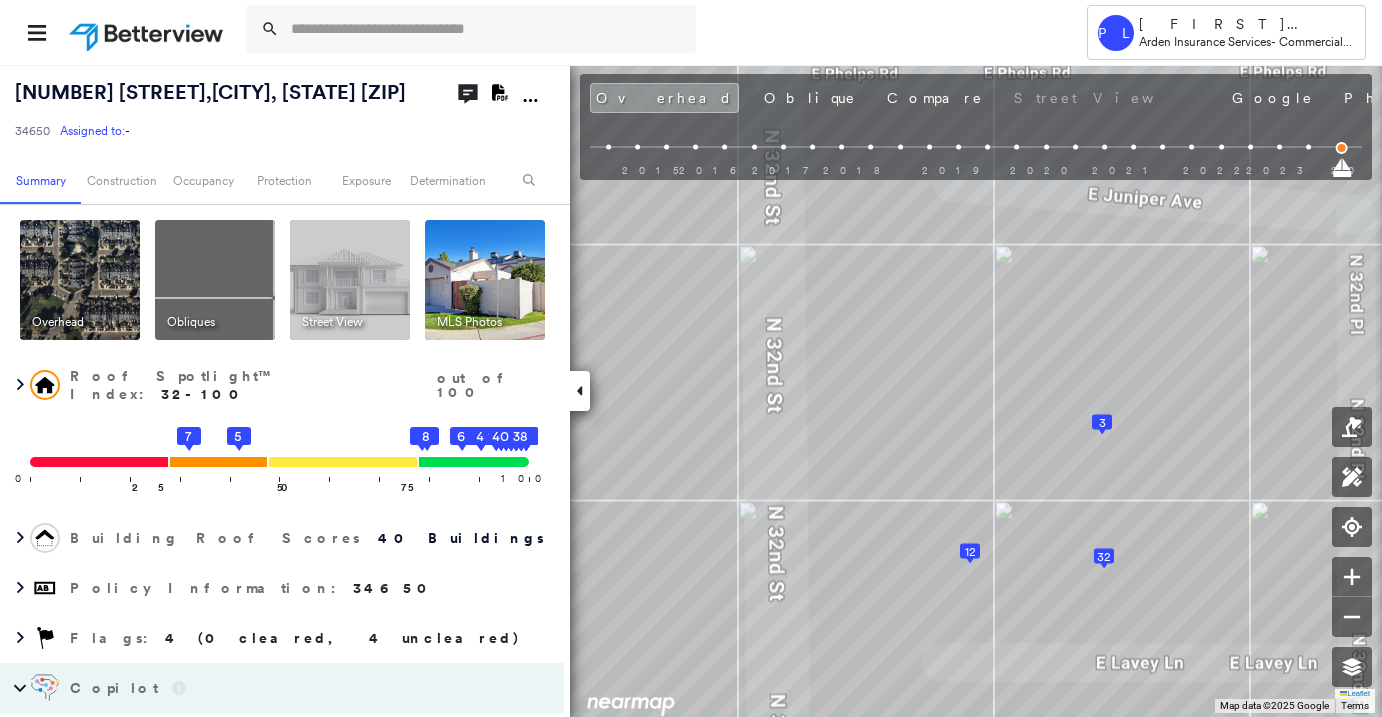 scroll, scrollTop: 0, scrollLeft: 0, axis: both 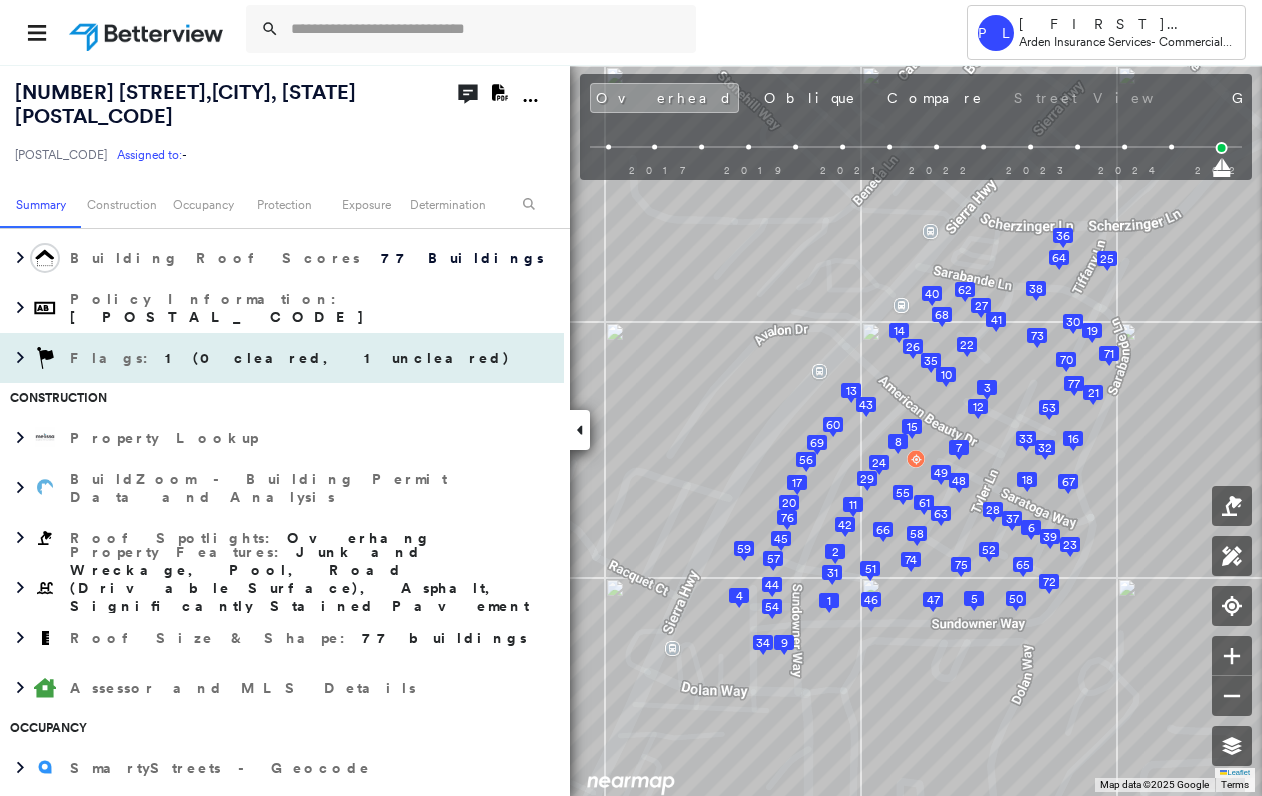click on "Flags :  1 (0 cleared, 1 uncleared)" at bounding box center (292, 358) 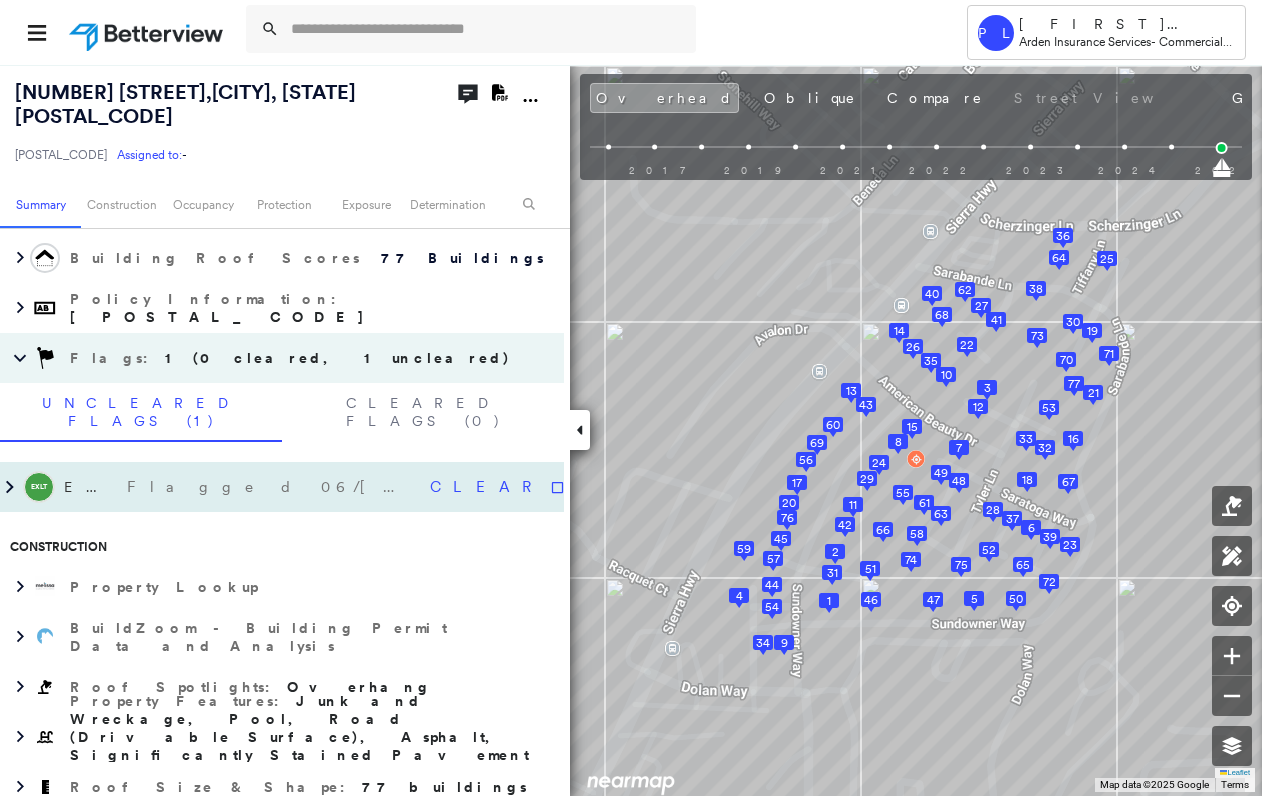 click on "Excellent" at bounding box center [90, 487] 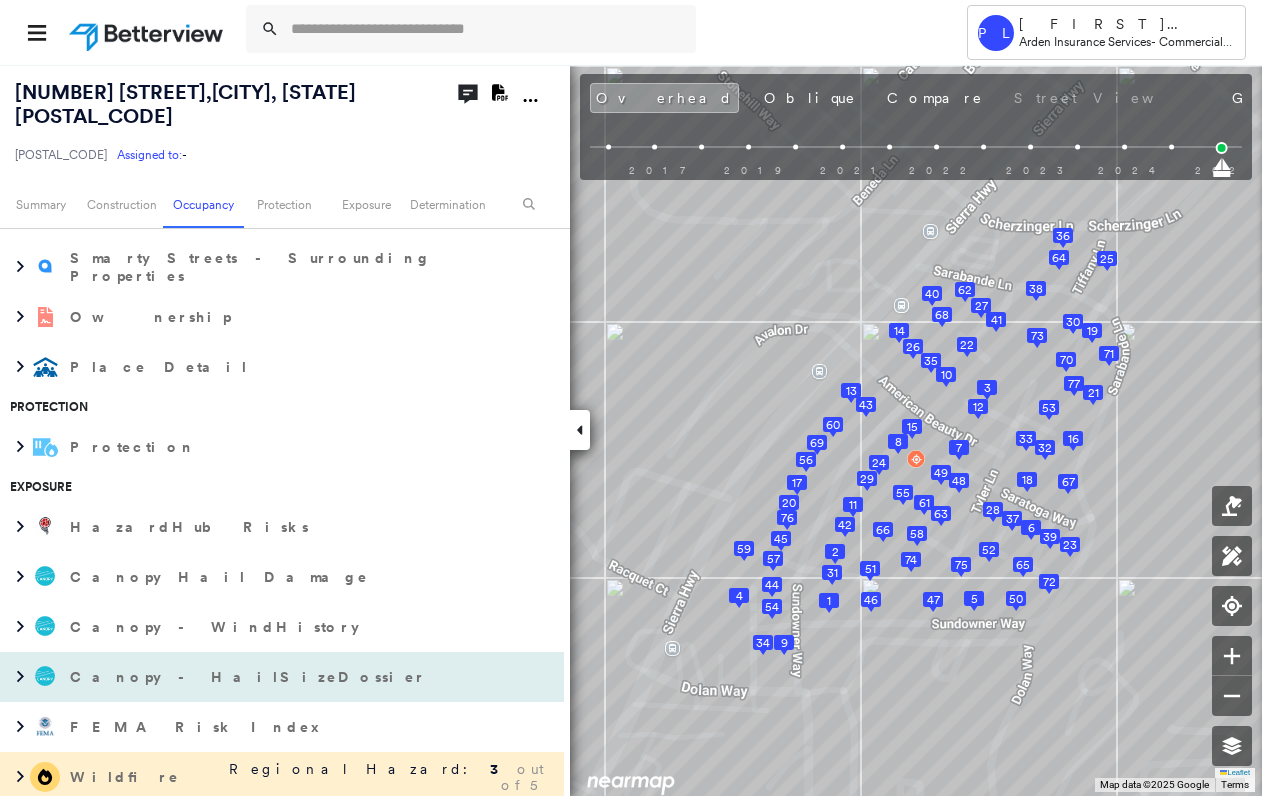 scroll, scrollTop: 1600, scrollLeft: 0, axis: vertical 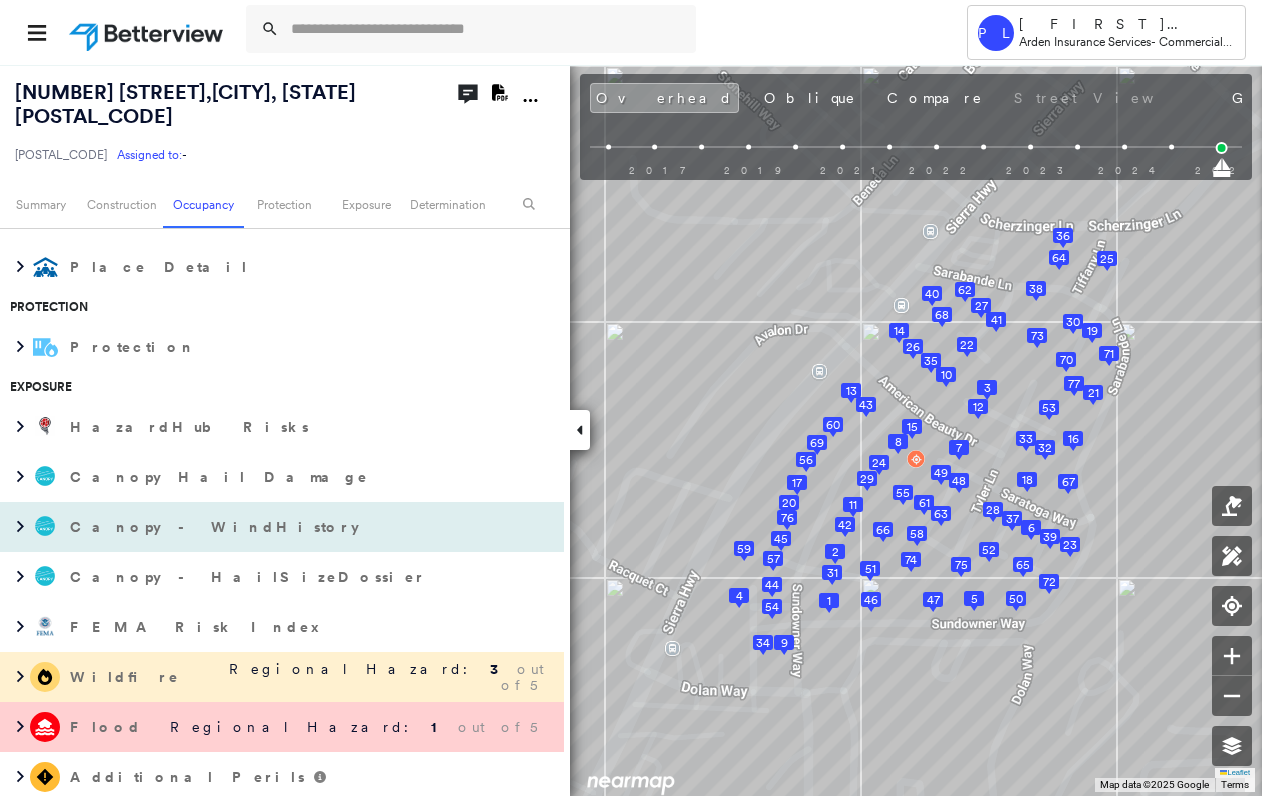 click on "Canopy - WindHistory" at bounding box center (262, 527) 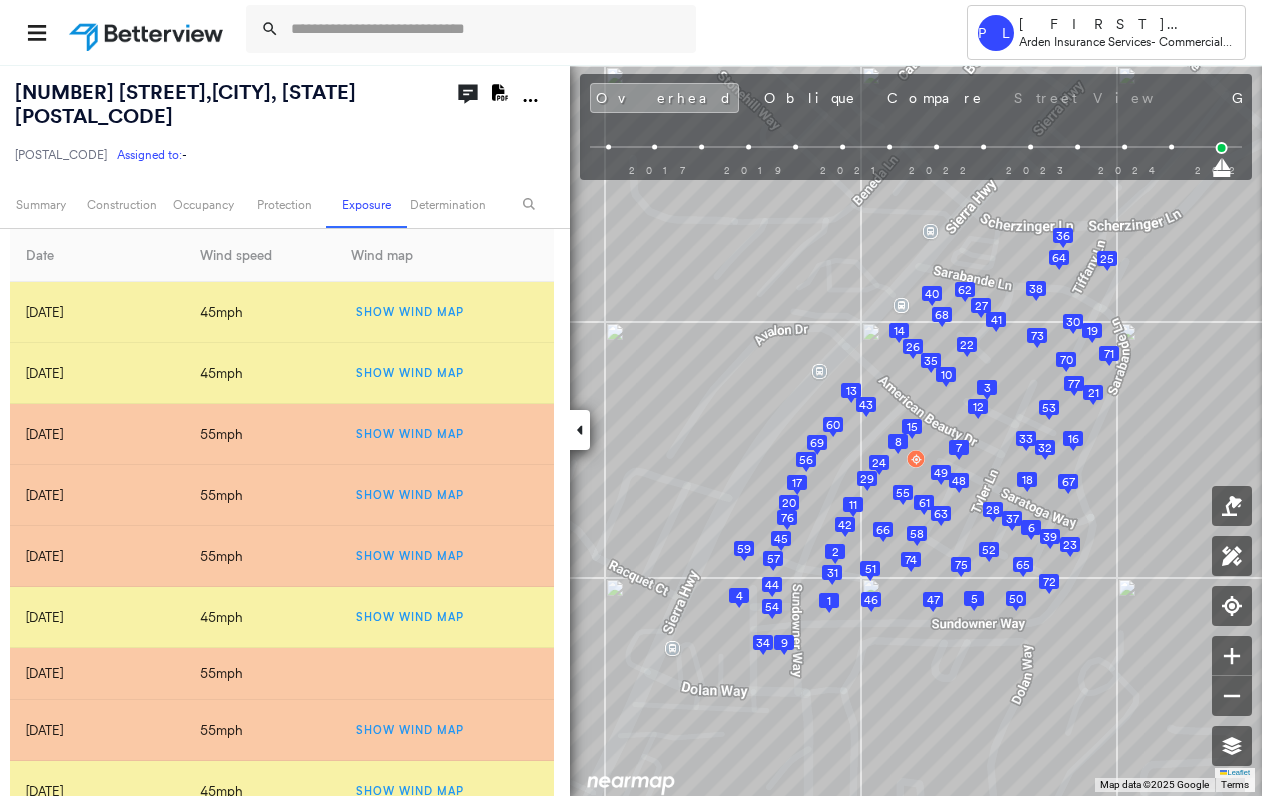 scroll, scrollTop: 6500, scrollLeft: 0, axis: vertical 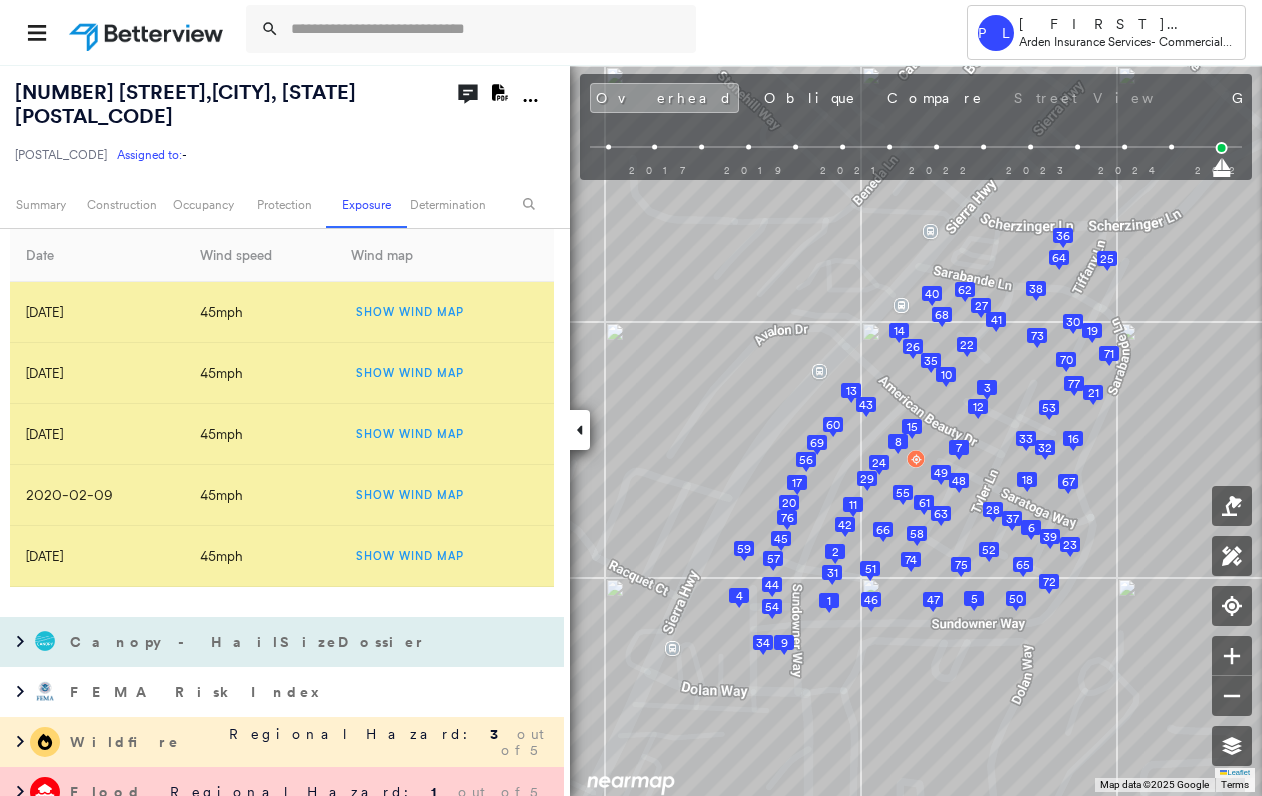 click on "Canopy - HailSizeDossier" at bounding box center [250, 642] 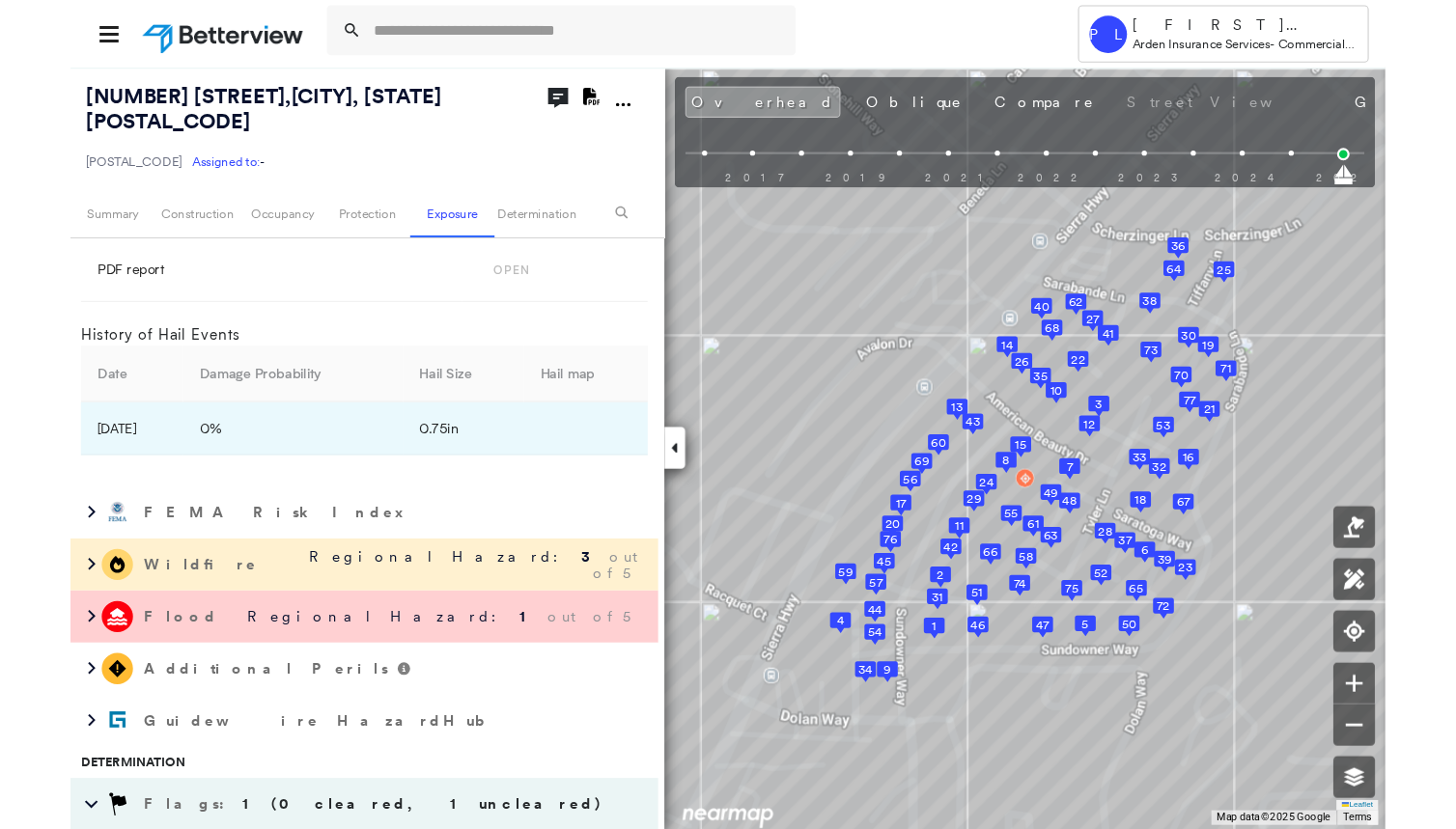 scroll, scrollTop: 12608, scrollLeft: 0, axis: vertical 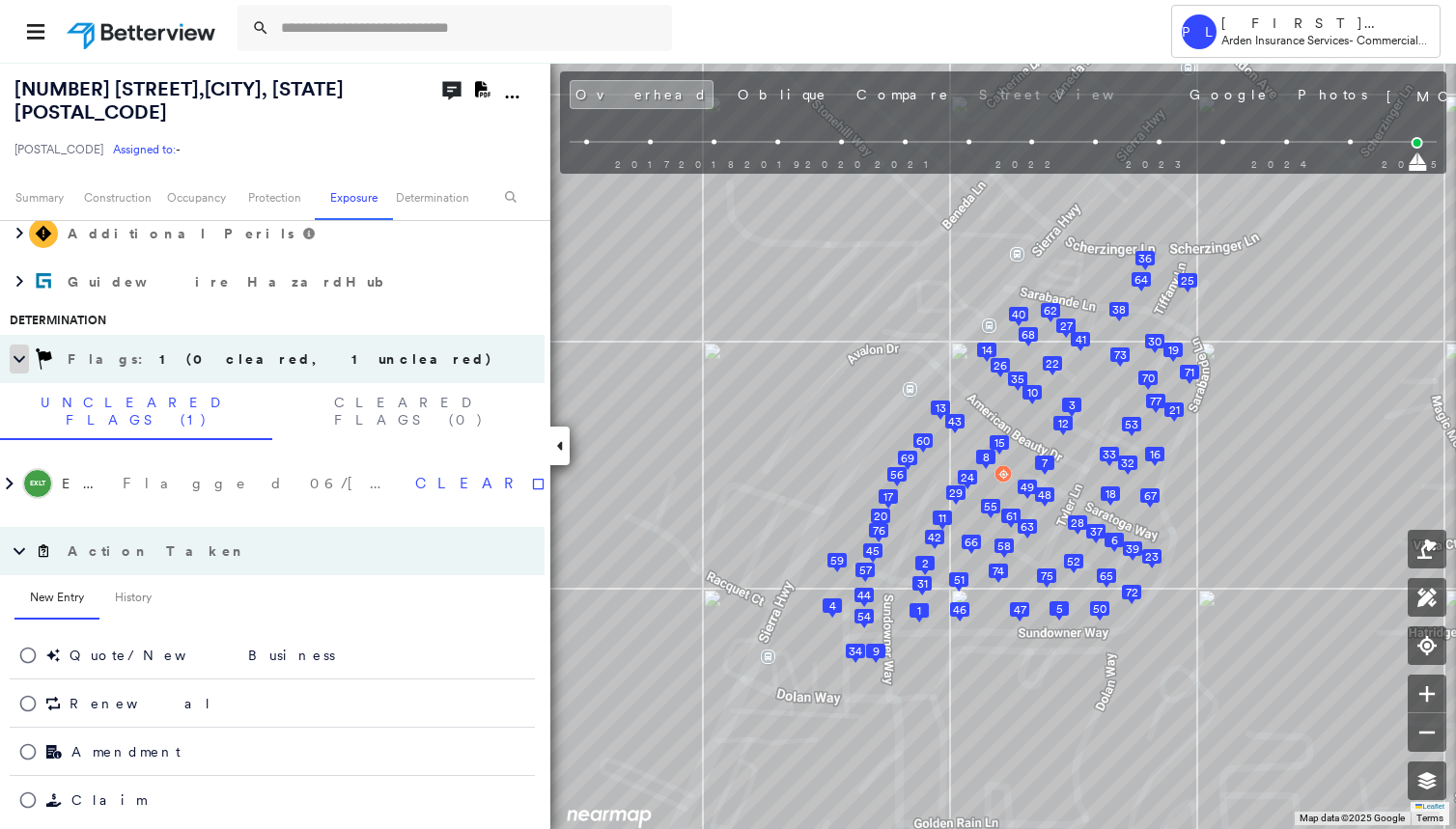 click 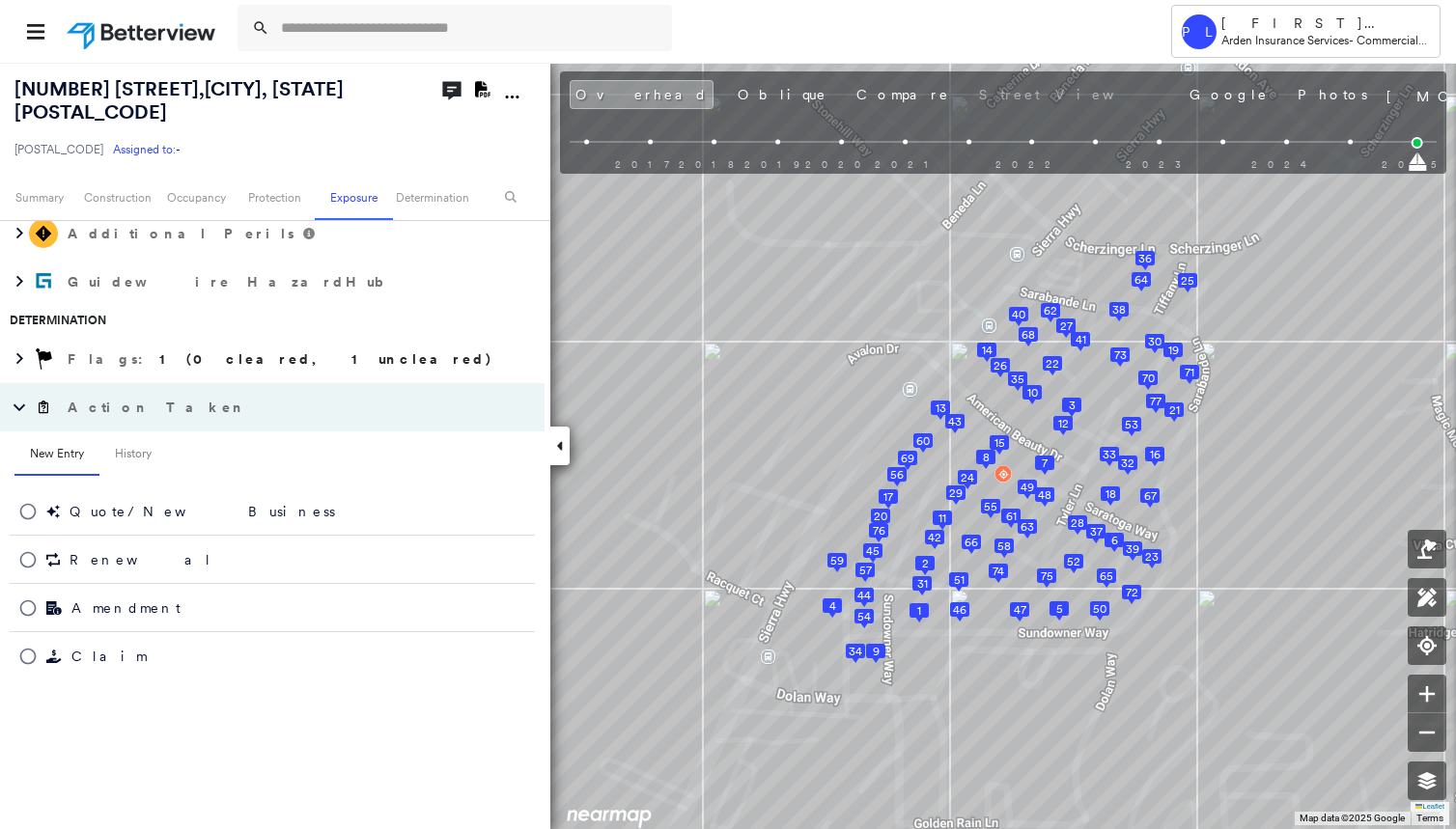scroll, scrollTop: 12704, scrollLeft: 0, axis: vertical 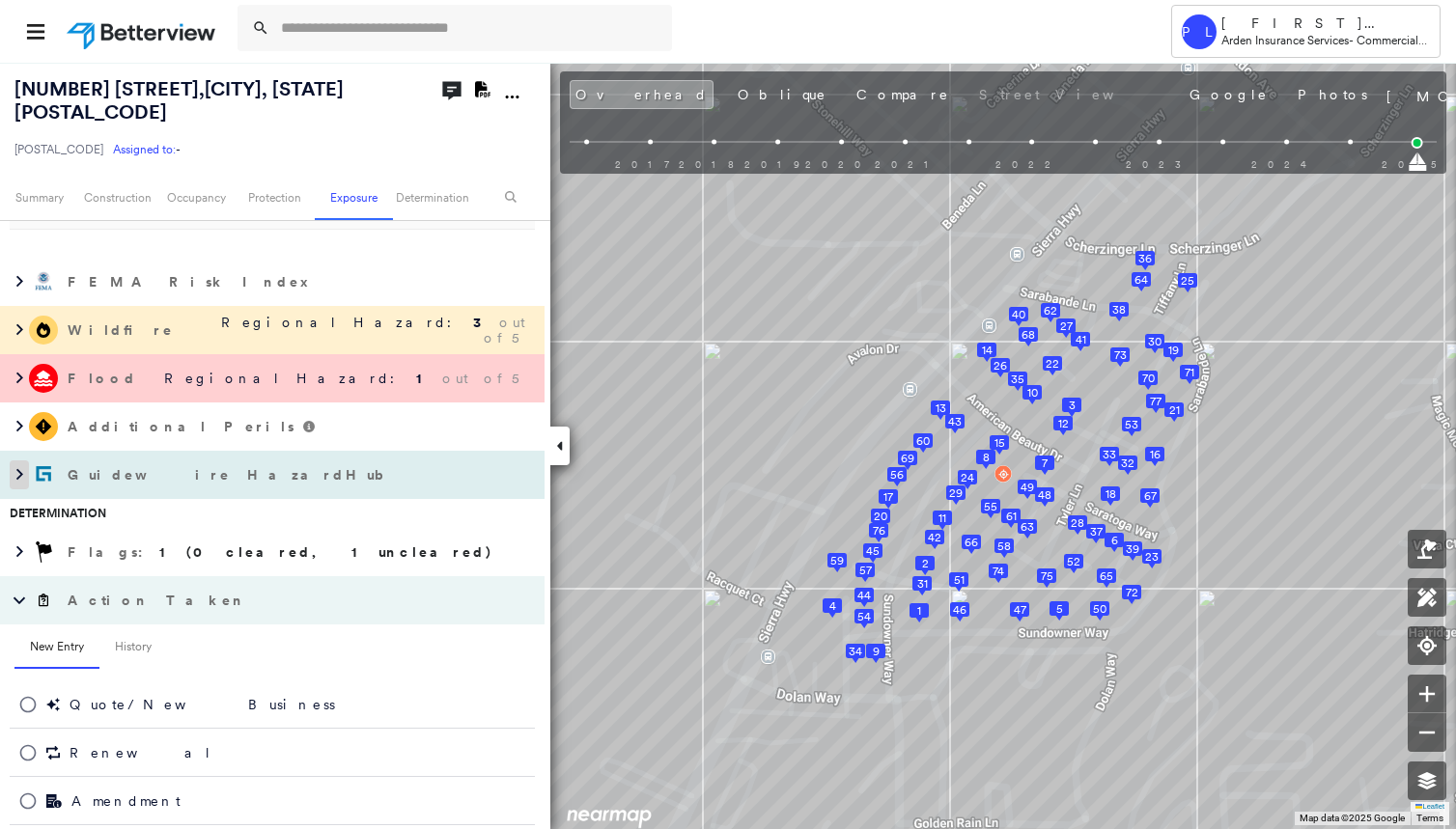 click 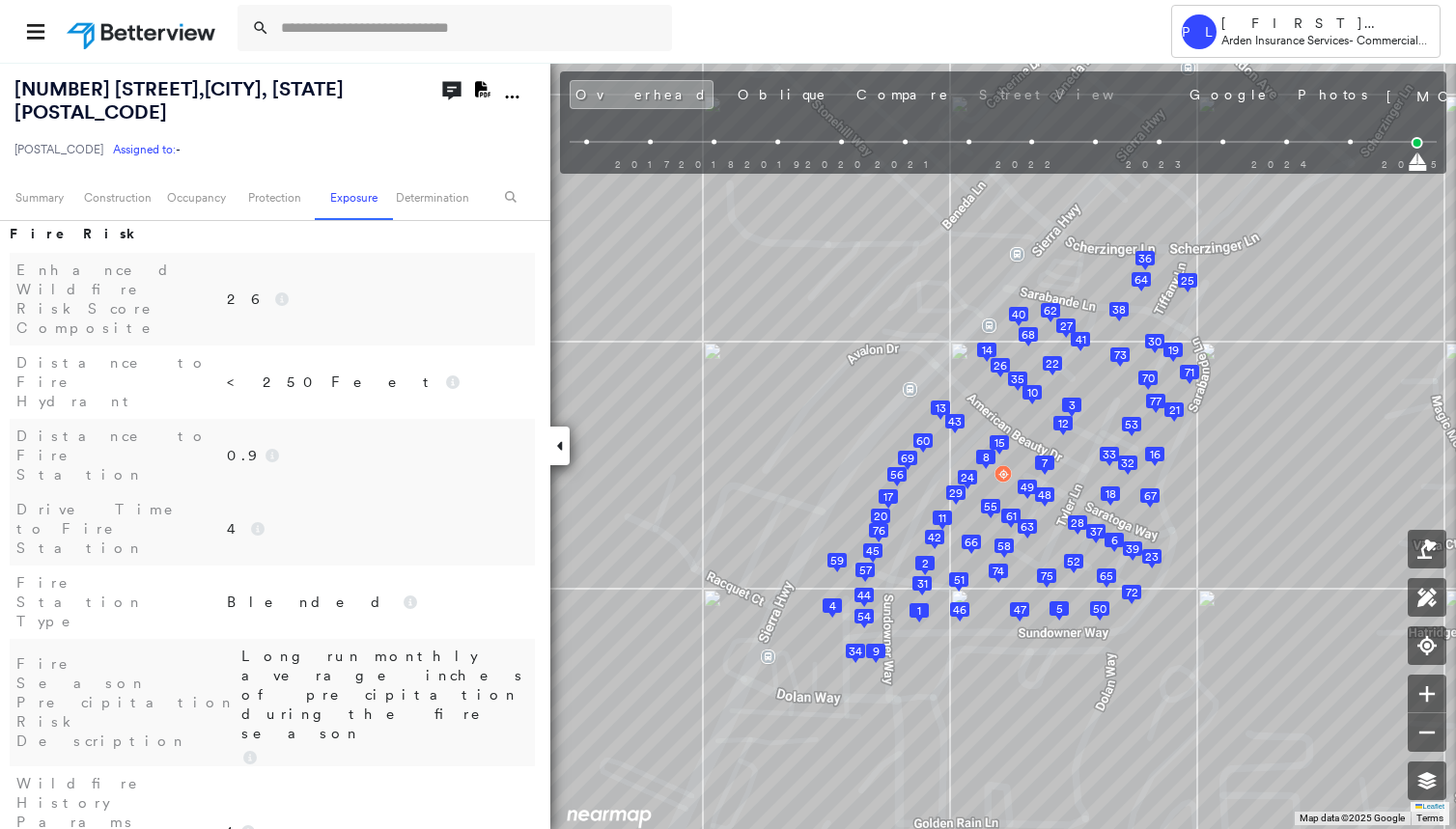 scroll, scrollTop: 12994, scrollLeft: 0, axis: vertical 